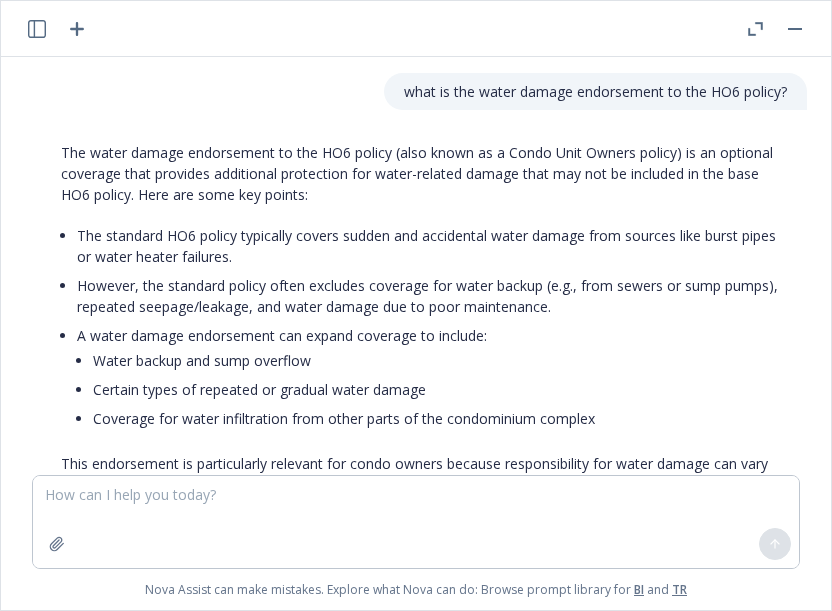 scroll, scrollTop: 0, scrollLeft: 0, axis: both 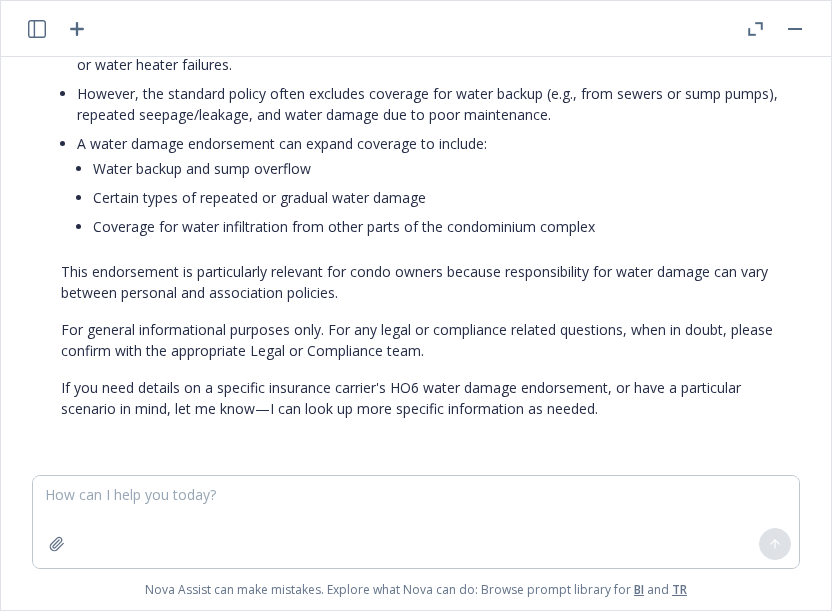 click at bounding box center [57, 544] 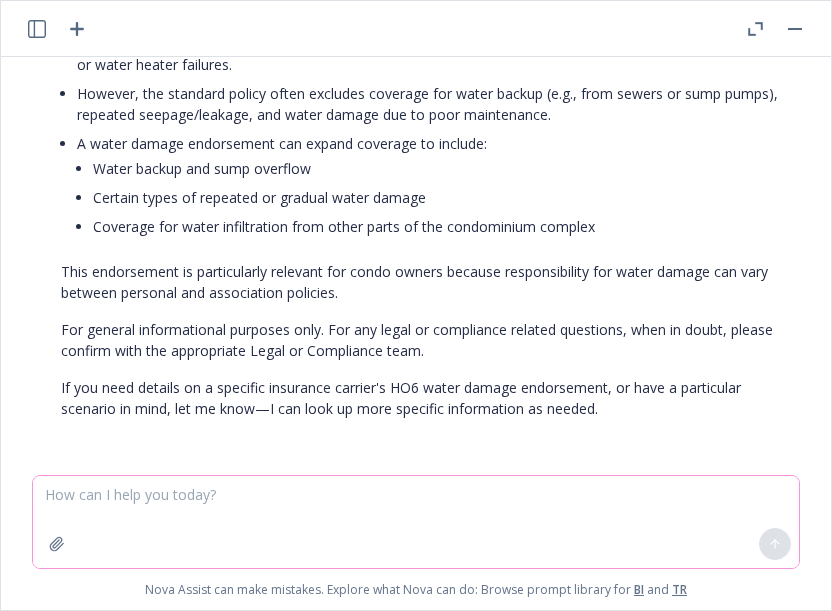 paste on "HOA) is covered an “Additional Named Insured” in accordance with Section 9.1.3.9 Named Insureds of the Master CC&Rs.
Since [COMPANY] is the First Named Insured on the Master Policy, the HOA files the potential claim through them, not directly to the carriers" 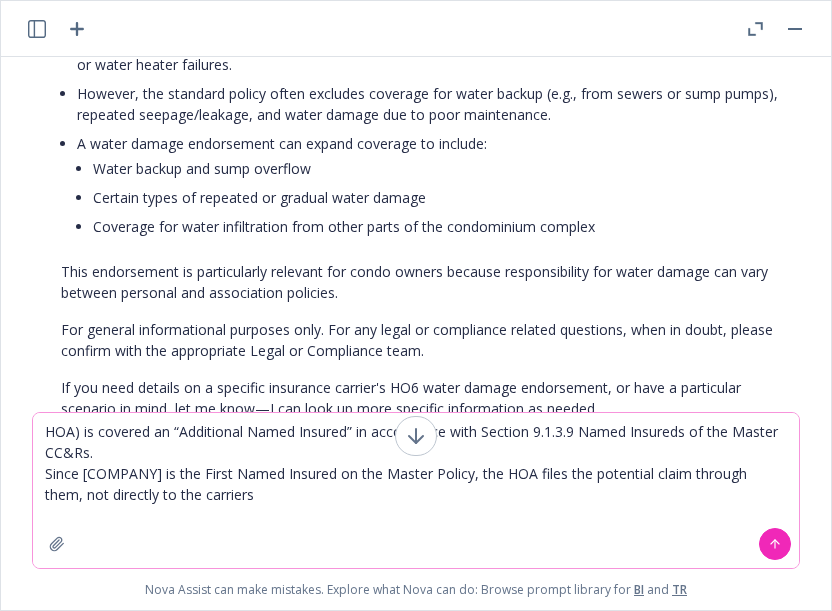 type on "HOA) is covered an “Additional Named Insured” in accordance with Section 9.1.3.9 Named Insureds of the Master CC&Rs.
Since [COMPANY] is the First Named Insured on the Master Policy, the HOA files the potential claim through them, not directly to the carriers" 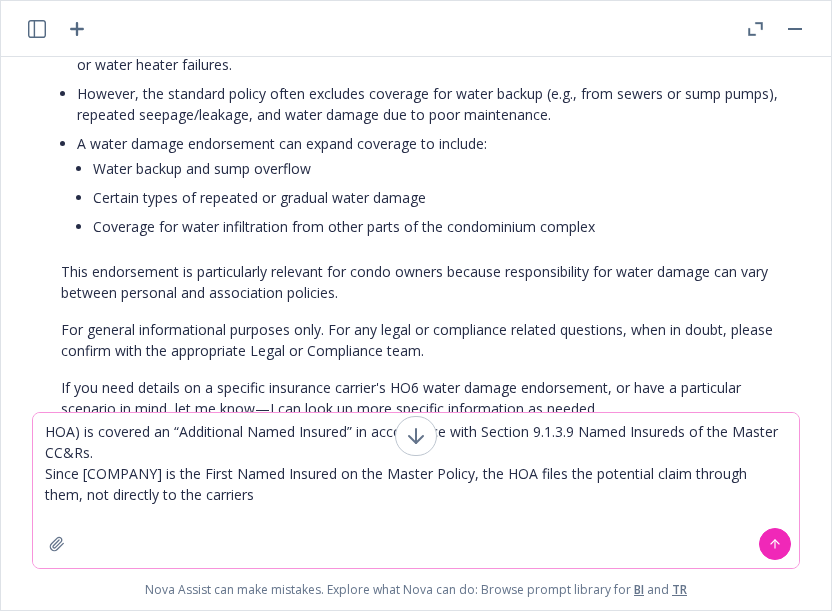 click 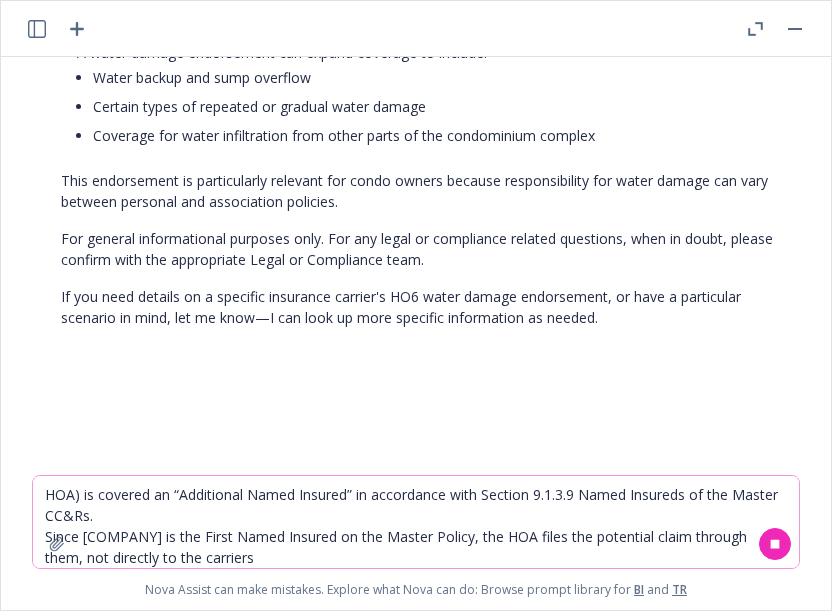 scroll, scrollTop: 327, scrollLeft: 0, axis: vertical 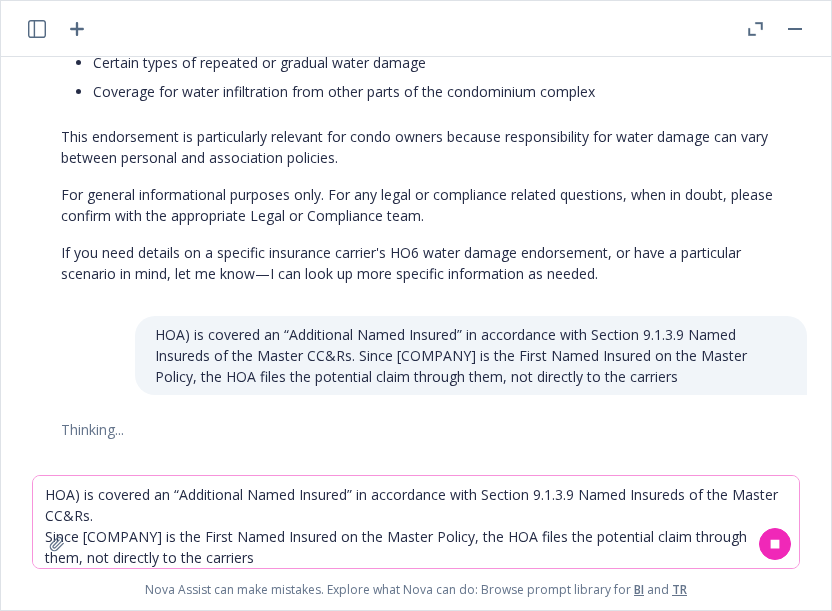 drag, startPoint x: 438, startPoint y: 359, endPoint x: 455, endPoint y: 358, distance: 17.029387 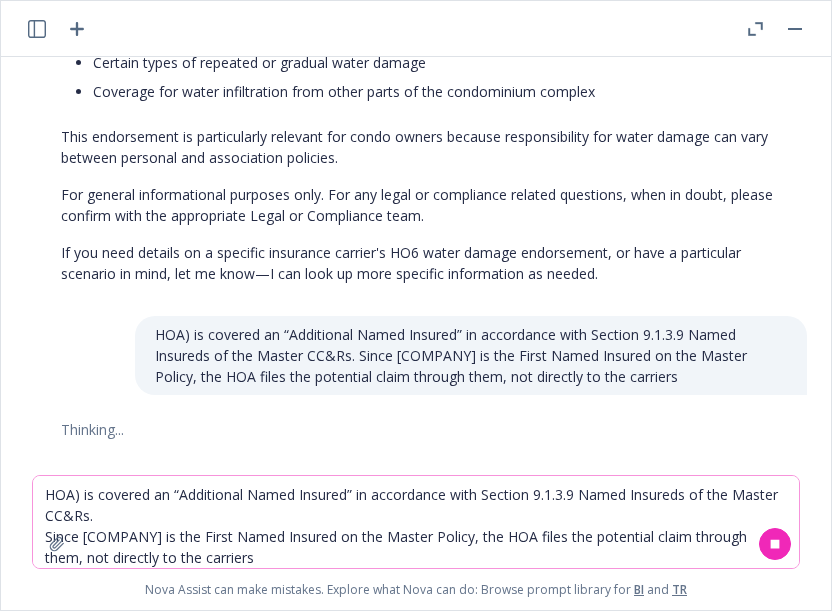 click on "HOA) is covered an “Additional Named Insured” in accordance with Section 9.1.3.9 Named Insureds of the Master CC&Rs.
Since [COMPANY] is the First Named Insured on the Master Policy, the HOA files the potential claim through them, not directly to the carriers" at bounding box center [471, 355] 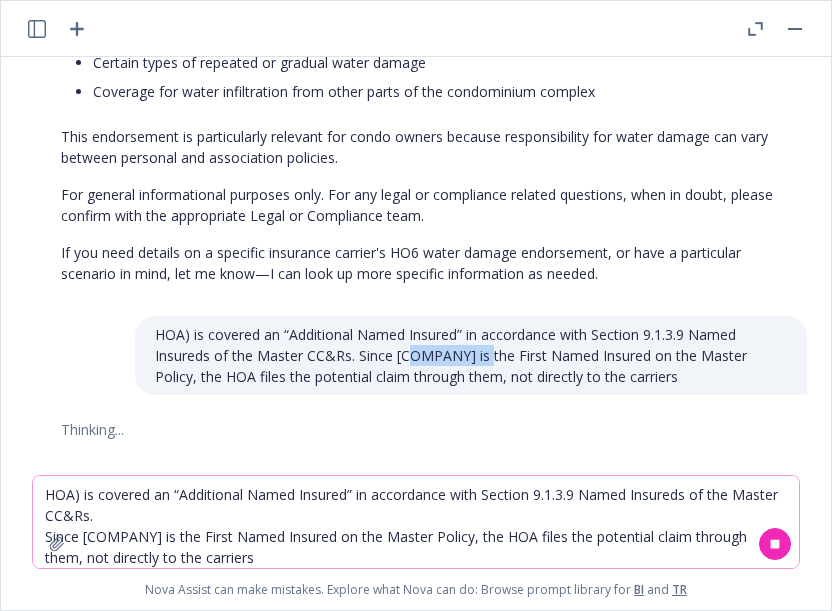 drag, startPoint x: 469, startPoint y: 357, endPoint x: 396, endPoint y: 357, distance: 73 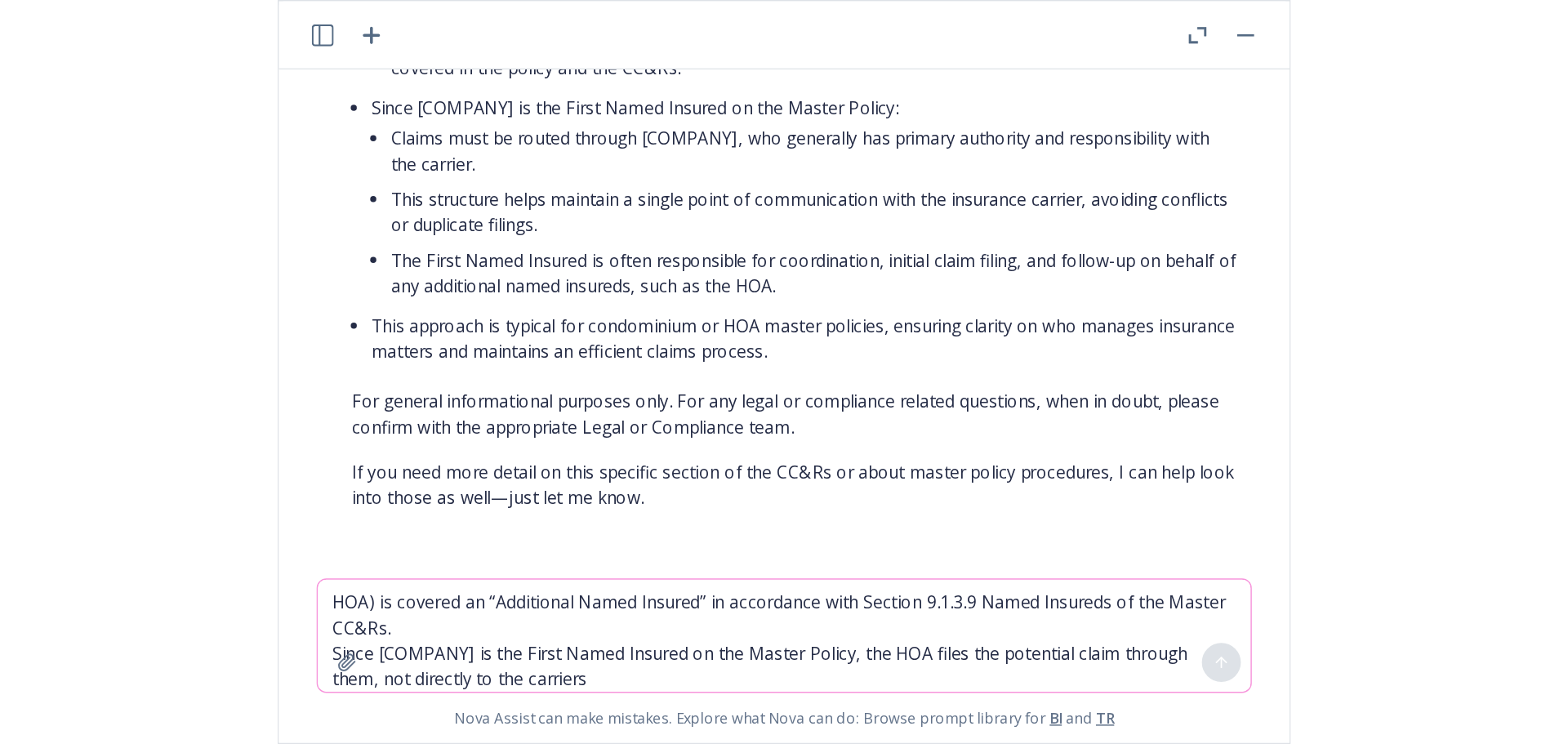 scroll, scrollTop: 463, scrollLeft: 0, axis: vertical 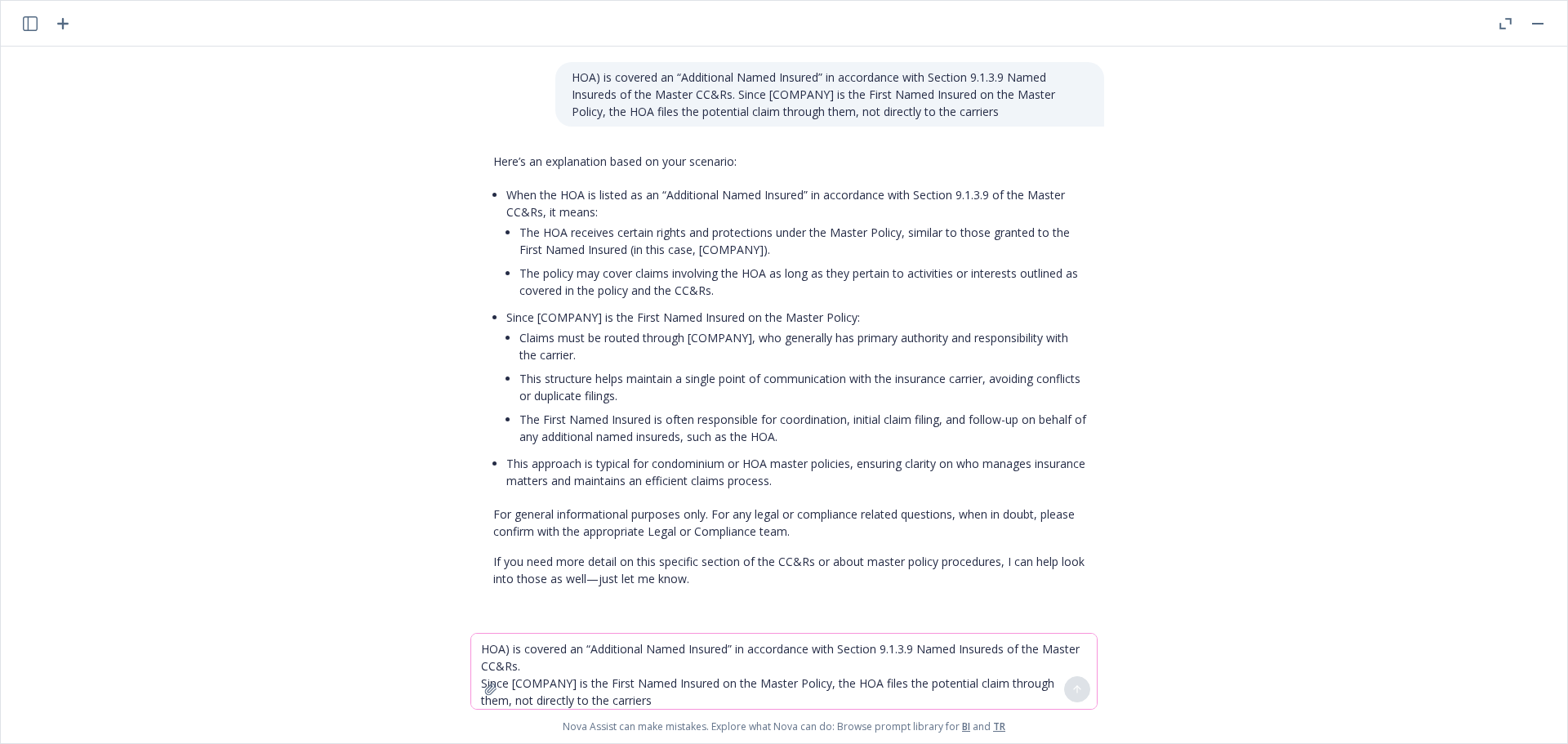 click on "HOA) is covered an “Additional Named Insured” in accordance with Section 9.1.3.9 Named Insureds of the Master CC&Rs.
Since [COMPANY] is the First Named Insured on the Master Policy, the HOA files the potential claim through them, not directly to the carriers" at bounding box center [784, 671] 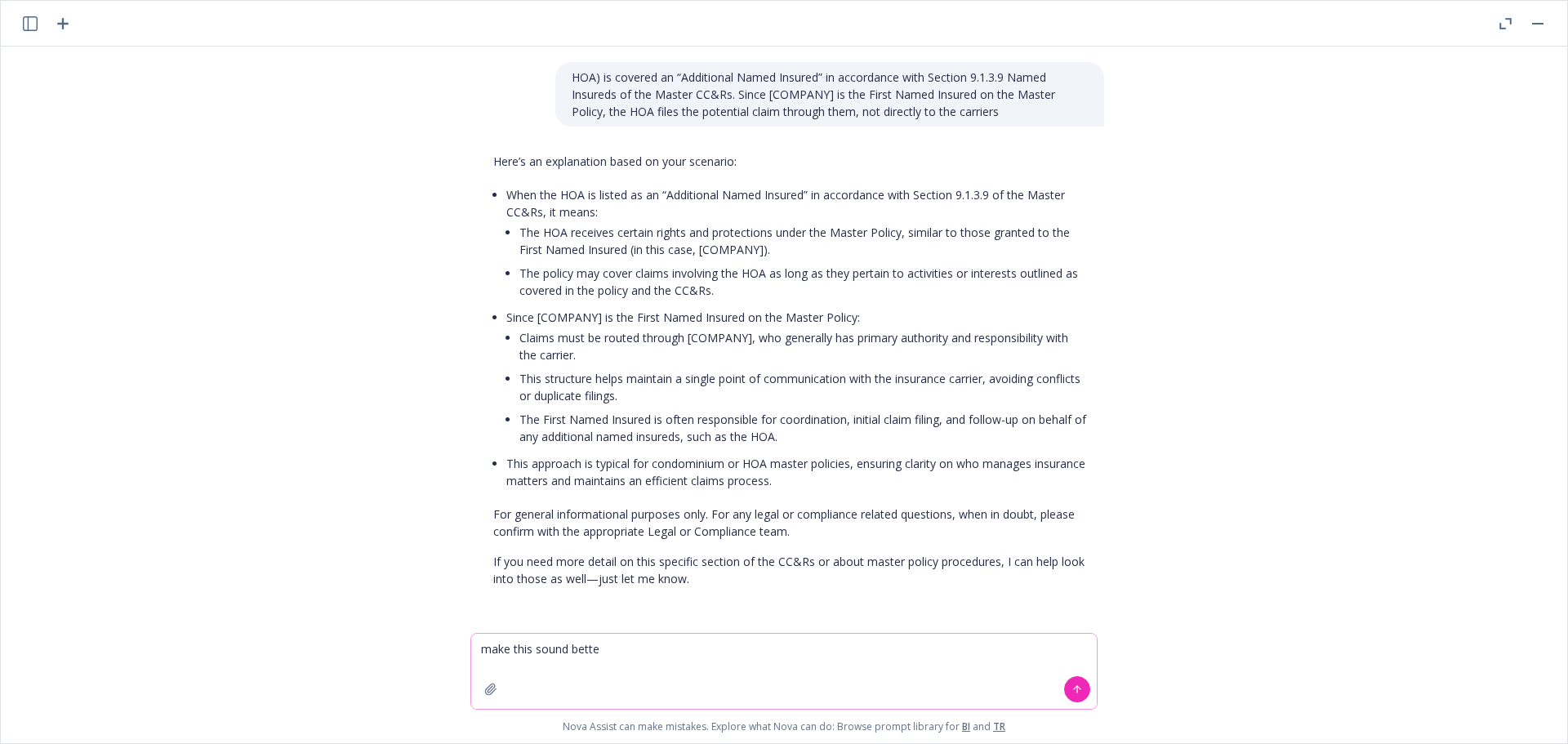 type on "make this sound better" 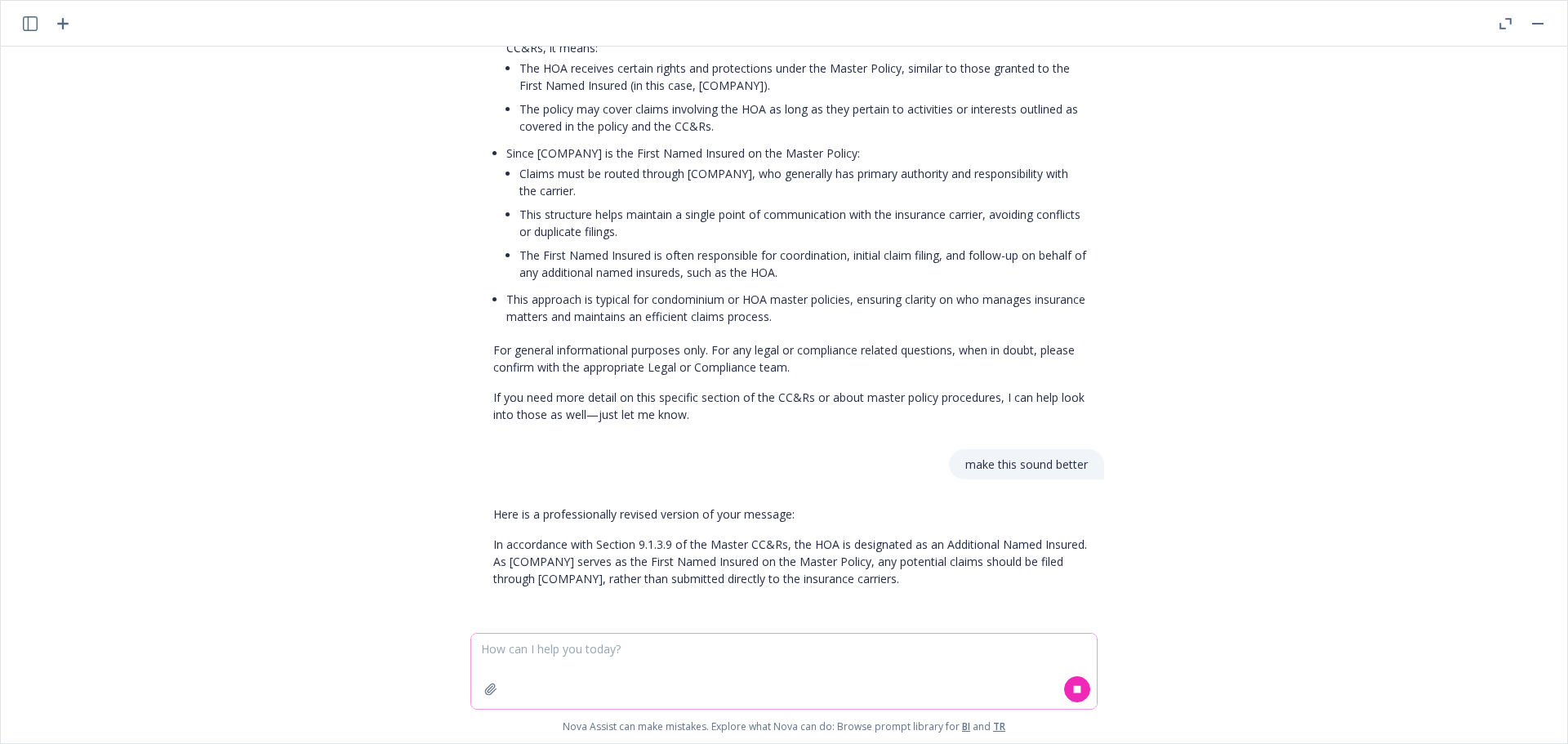 scroll, scrollTop: 657, scrollLeft: 0, axis: vertical 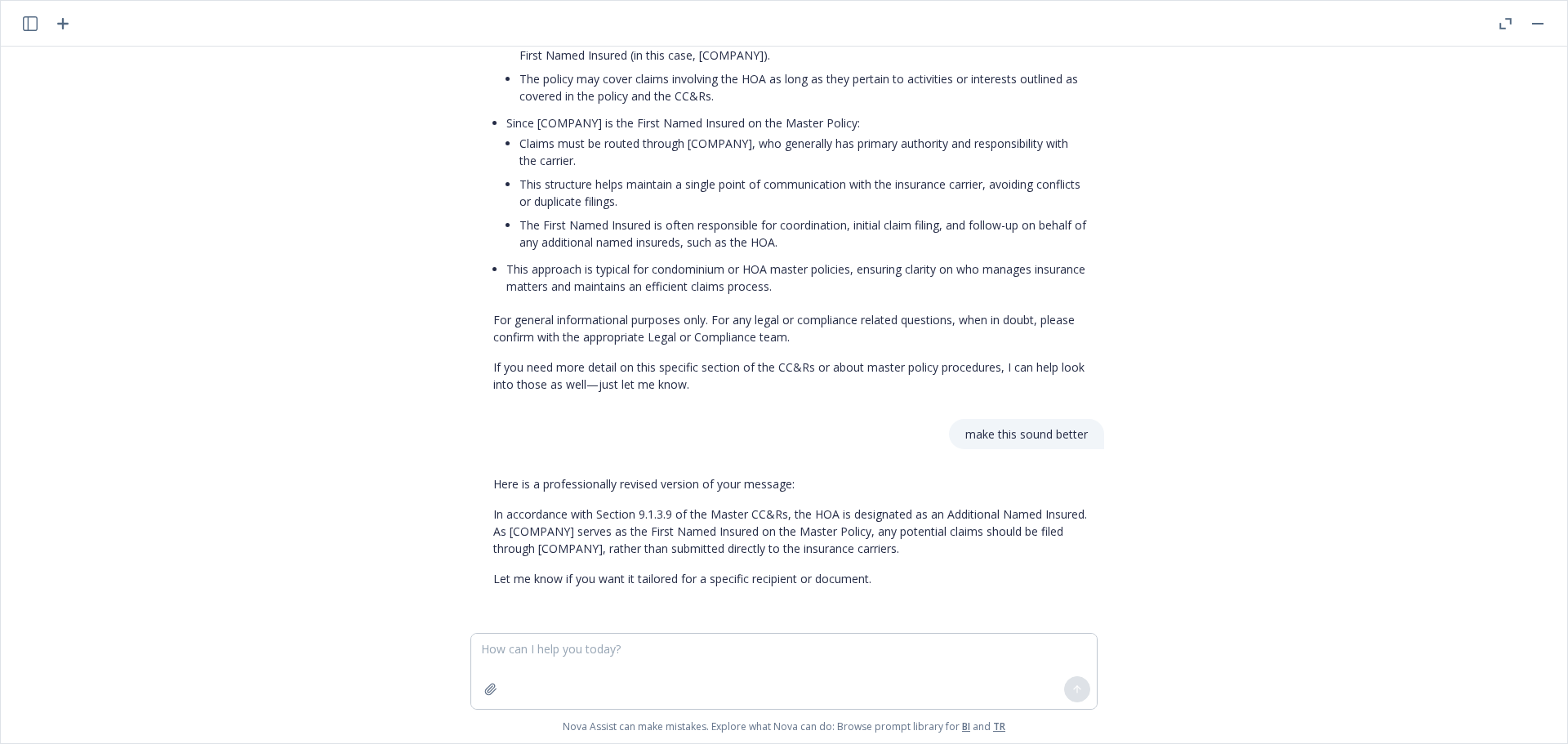 click on "In accordance with Section 9.1.3.9 of the Master CC&Rs, the HOA is designated as an Additional Named Insured. As [COMPANY] serves as the First Named Insured on the Master Policy, any potential claims should be filed through [COMPANY], rather than submitted directly to the insurance carriers." at bounding box center [791, 531] 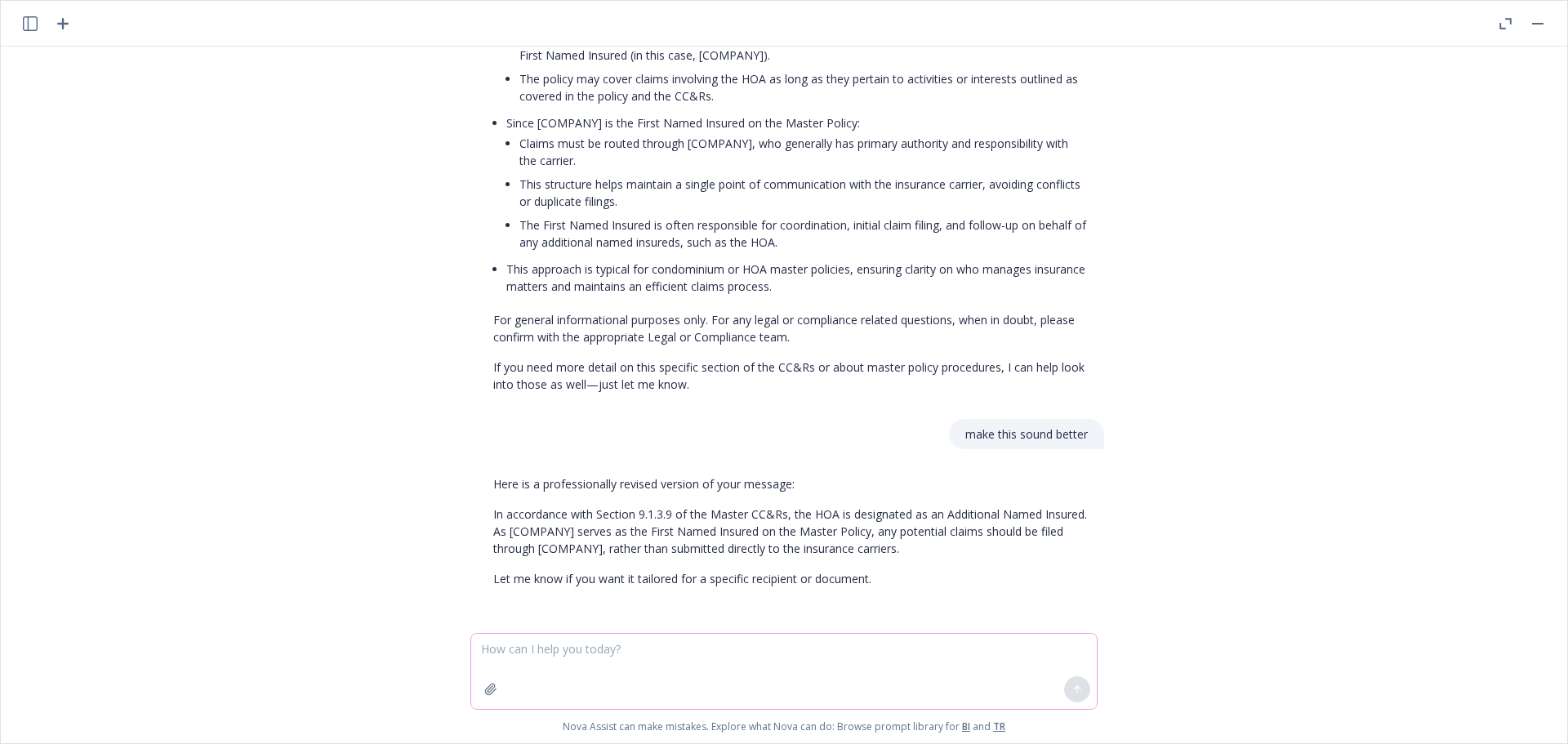 click at bounding box center (784, 671) 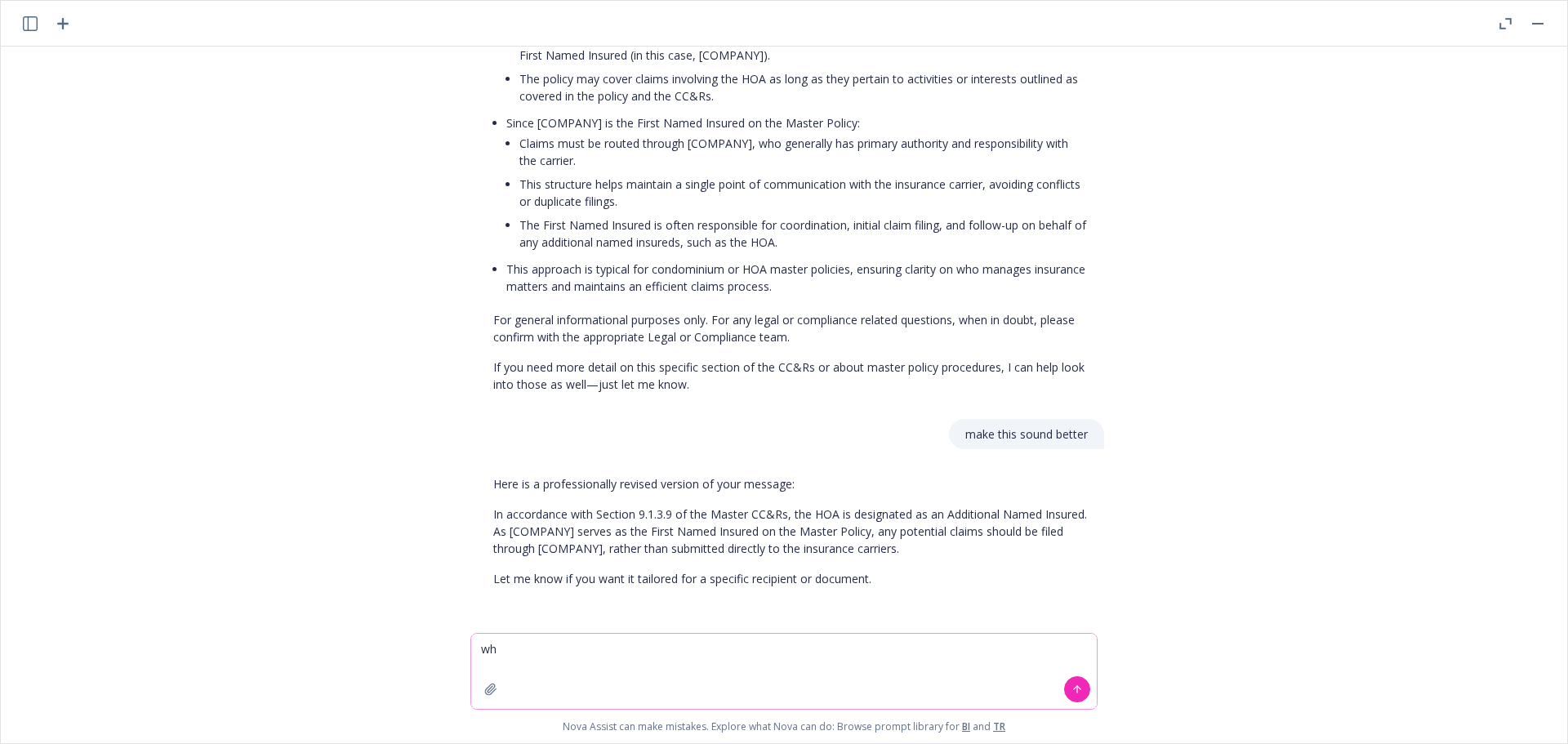 type on "w" 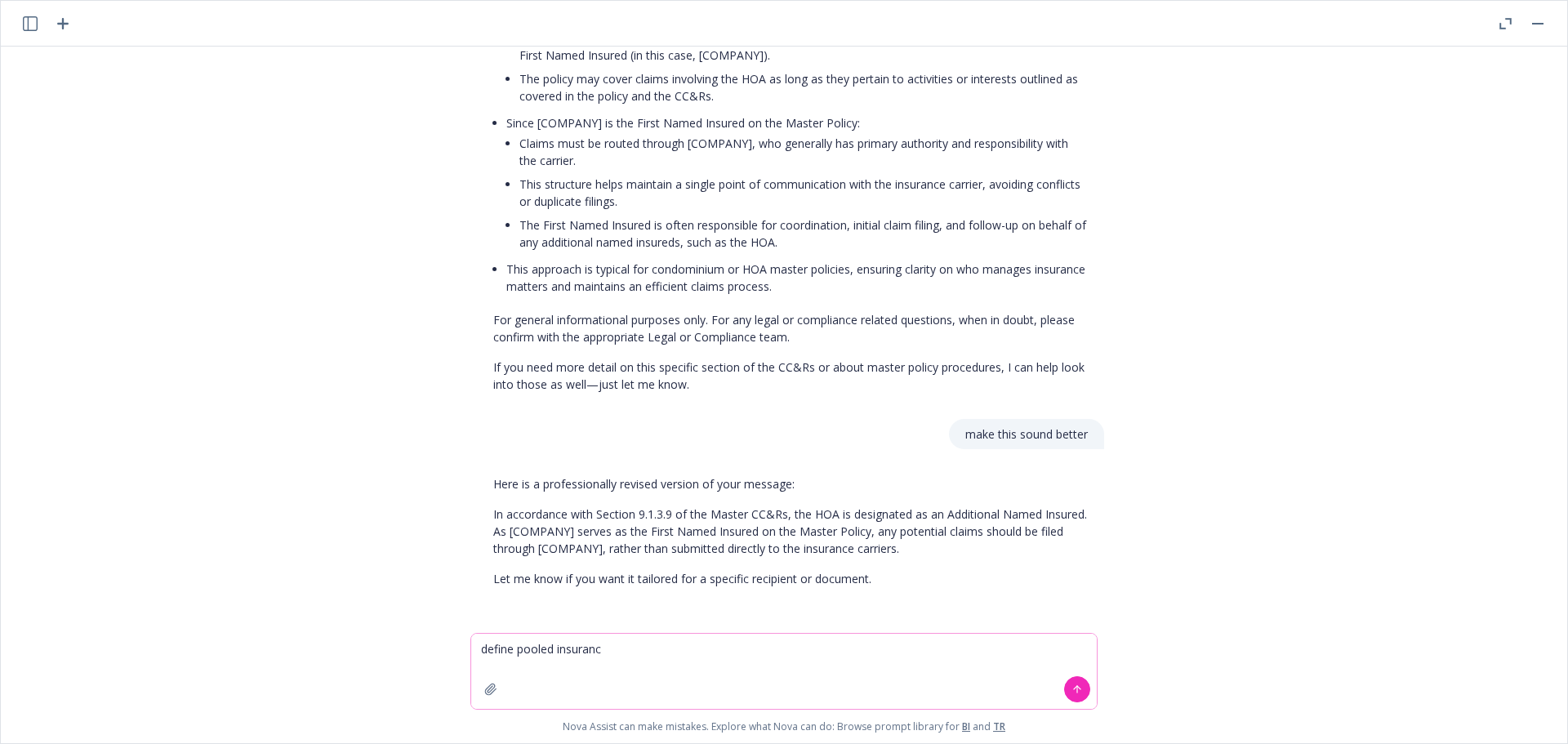 type on "define pooled insurance" 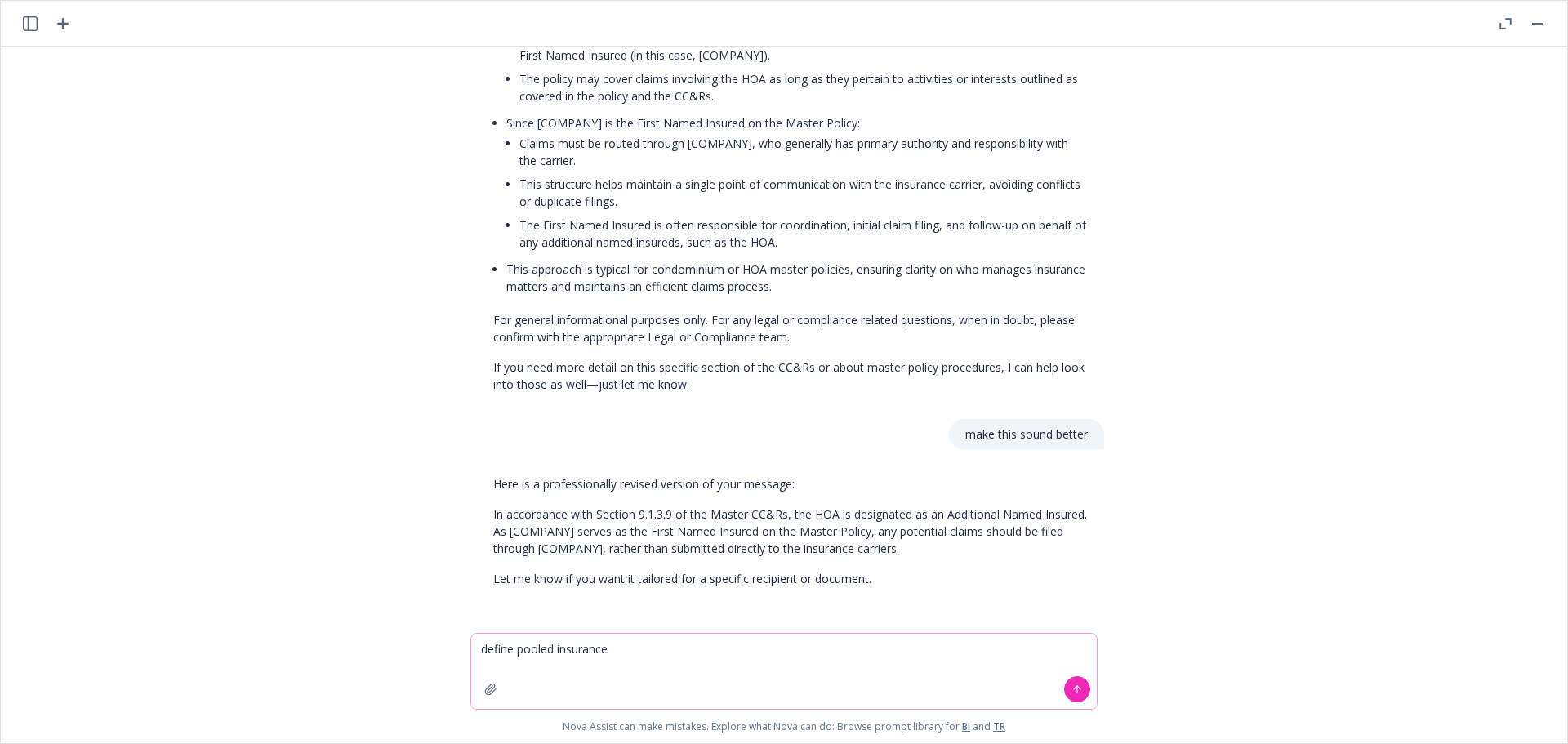 scroll, scrollTop: 733, scrollLeft: 0, axis: vertical 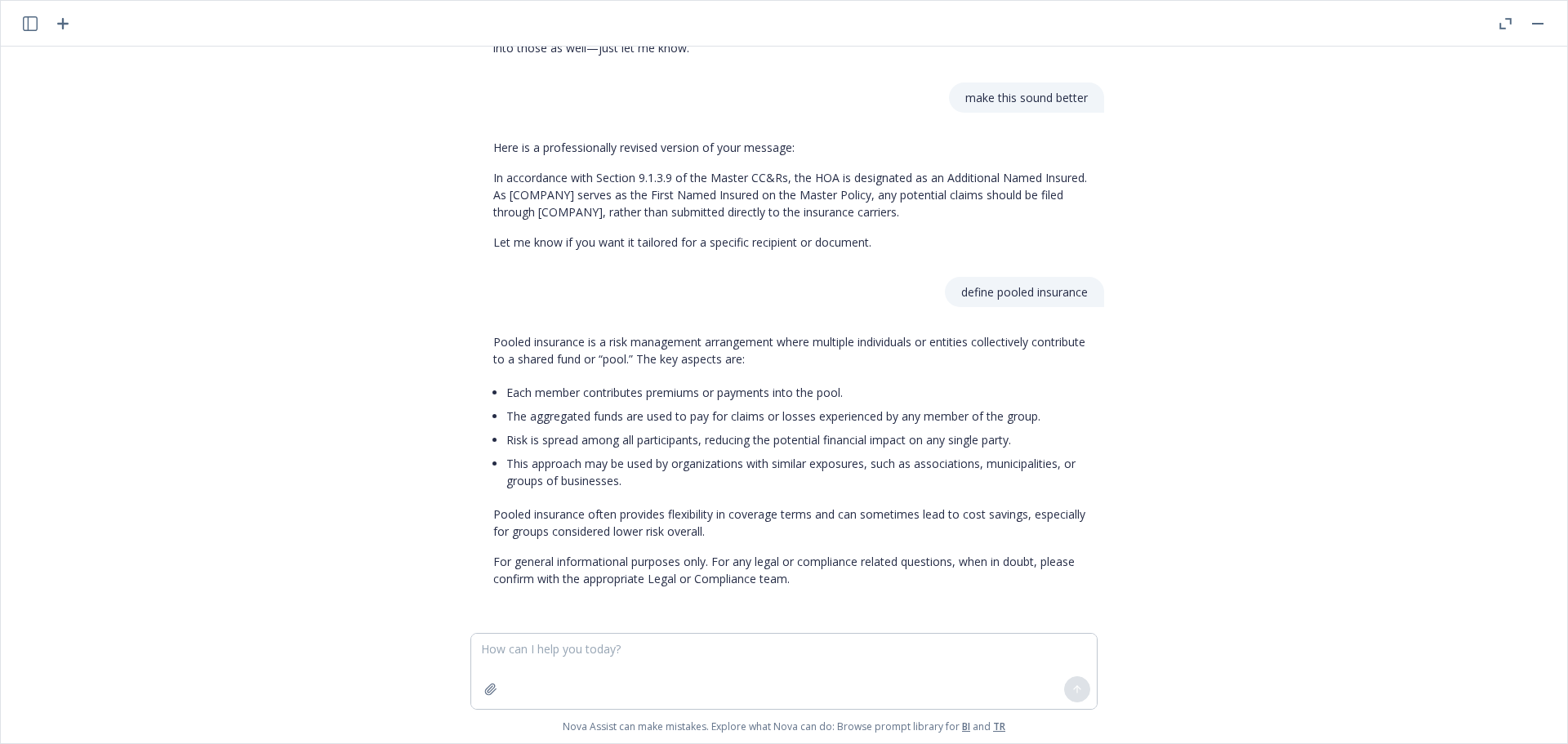 click on "Pooled insurance is a risk management arrangement where multiple individuals or entities collectively contribute to a shared fund or “pool.” The key aspects are:" at bounding box center [791, 350] 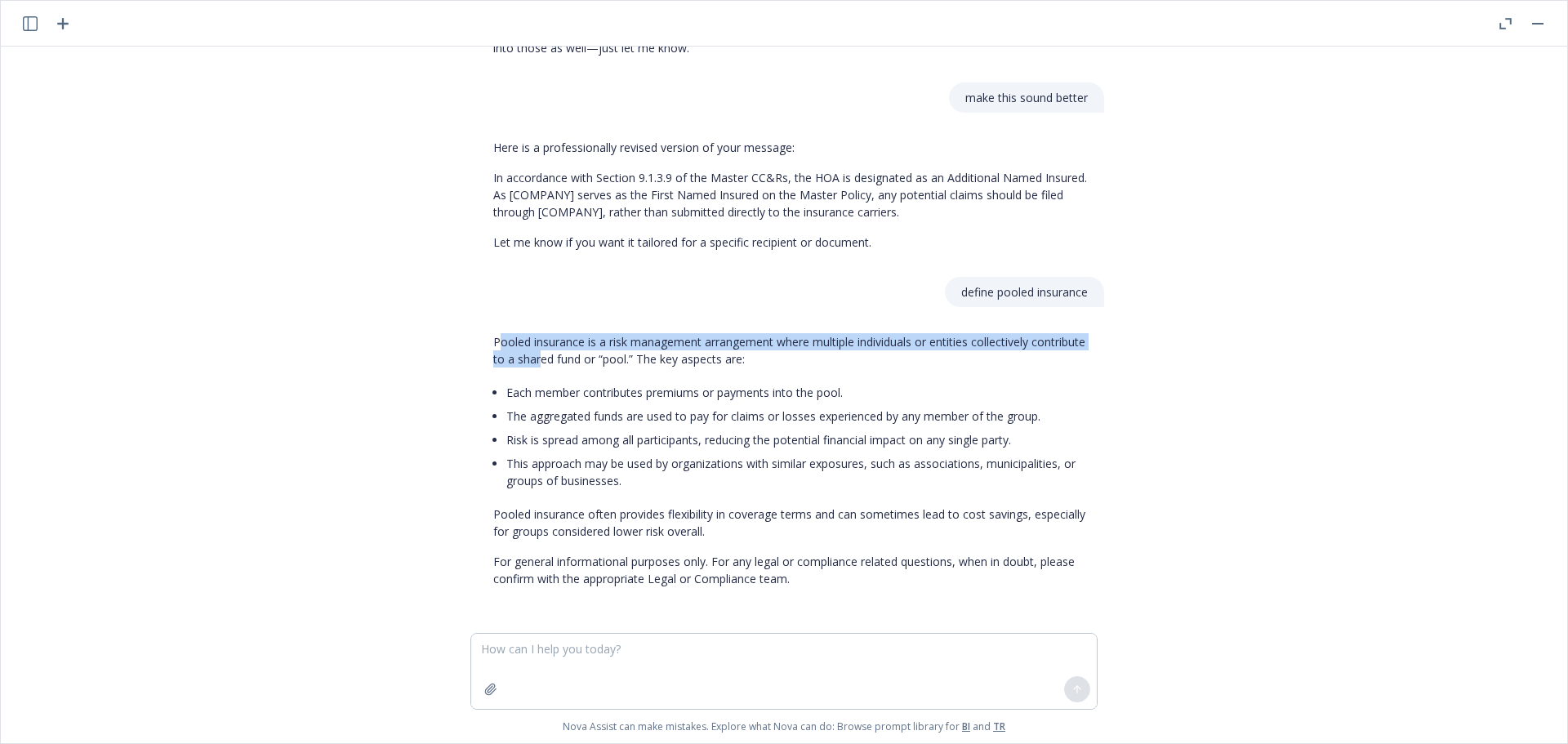 drag, startPoint x: 491, startPoint y: 341, endPoint x: 595, endPoint y: 359, distance: 105.5462 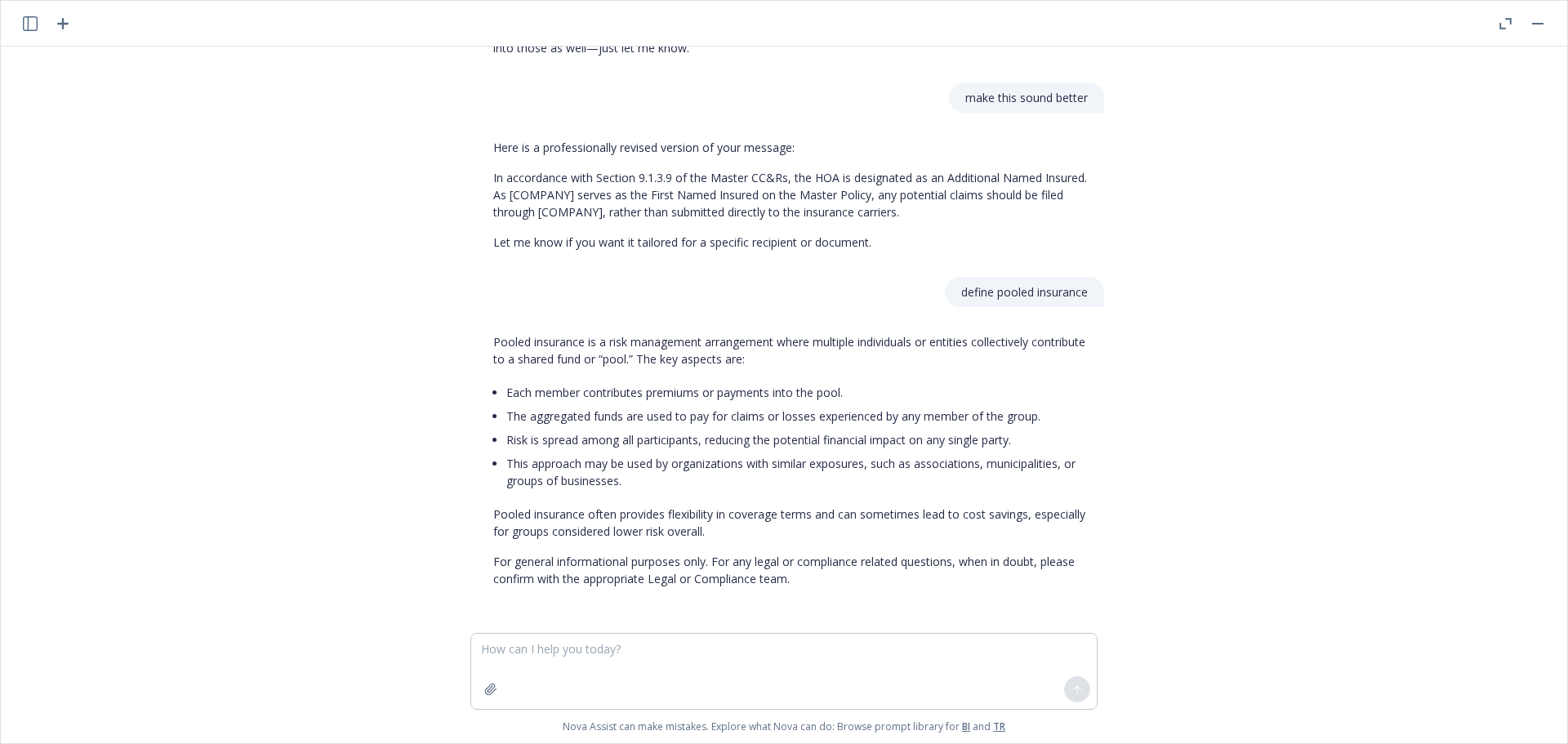 click on "Each member contributes premiums or payments into the pool." at bounding box center [797, 392] 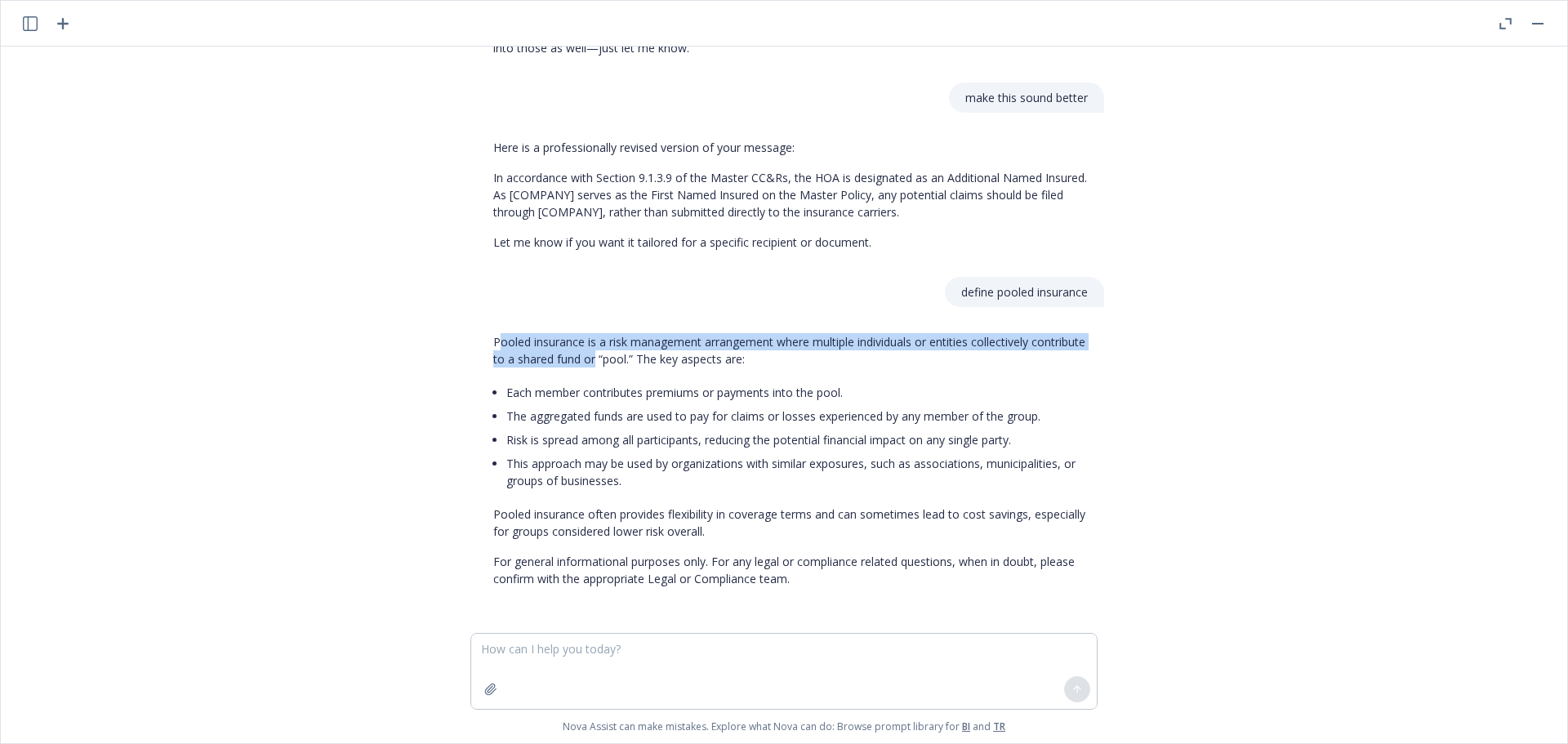 drag, startPoint x: 491, startPoint y: 343, endPoint x: 646, endPoint y: 367, distance: 156.84706 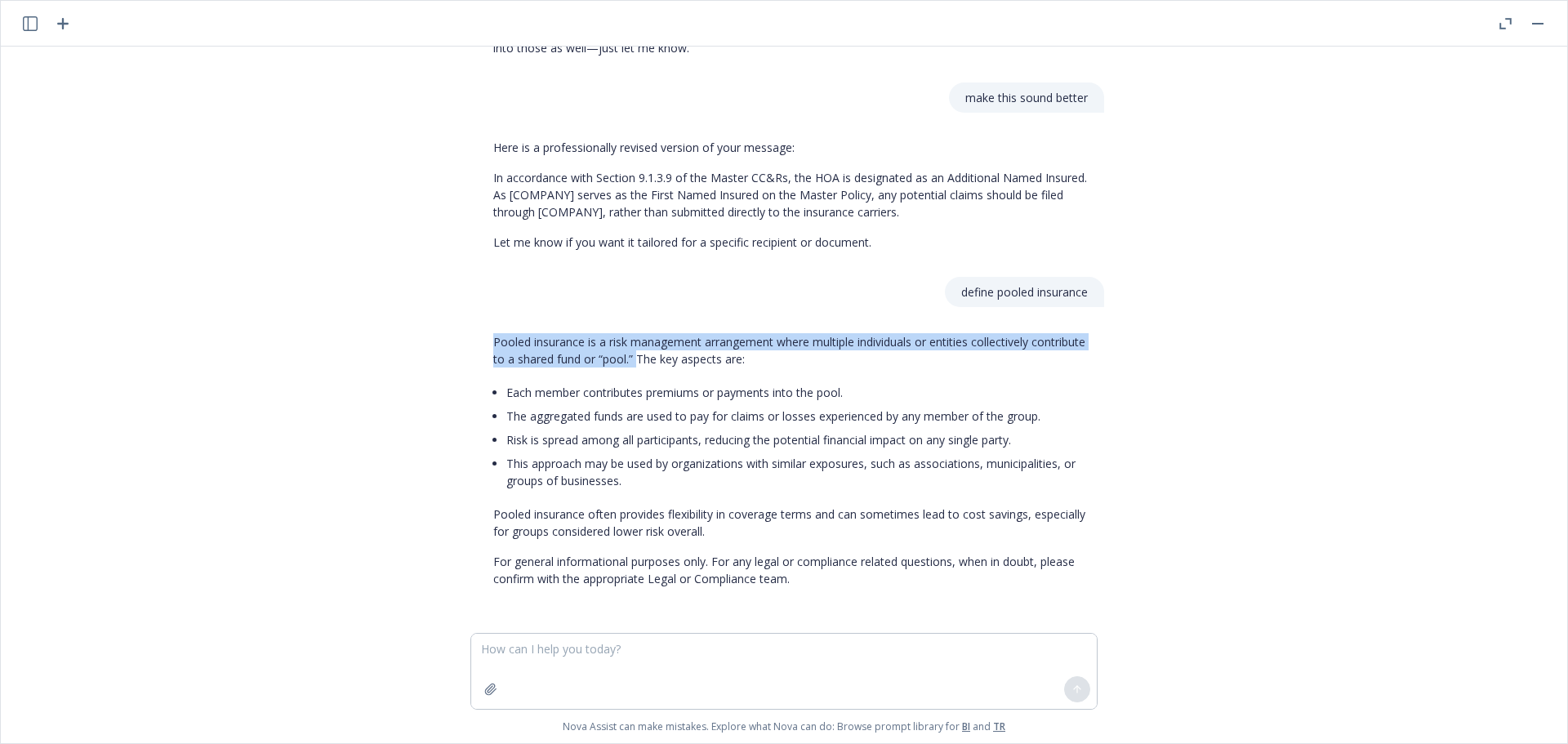 drag, startPoint x: 487, startPoint y: 340, endPoint x: 688, endPoint y: 371, distance: 203.3765 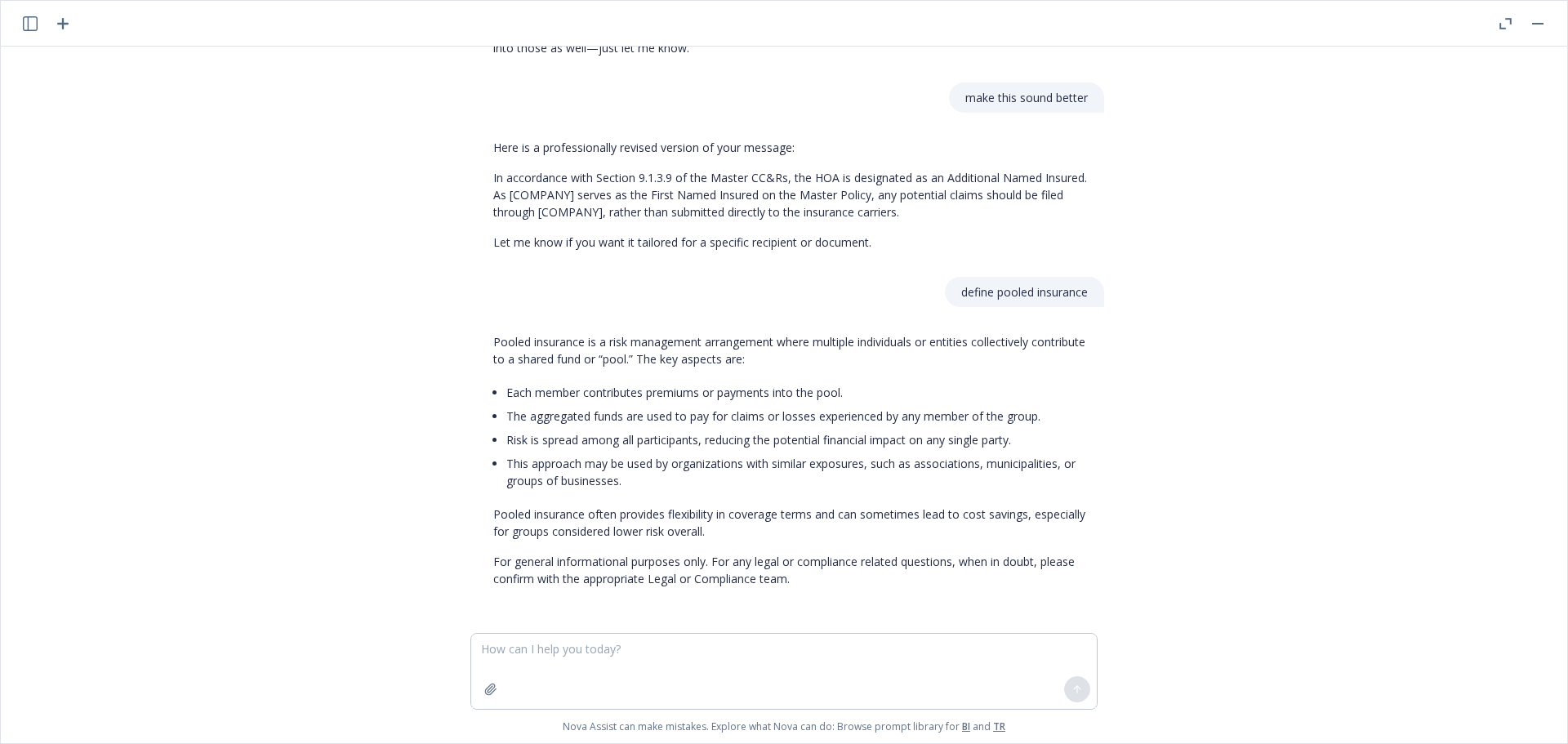 click on "Pooled insurance is a risk management arrangement where multiple individuals or entities collectively contribute to a shared fund or “pool.” The key aspects are:
Each member contributes premiums or payments into the pool.
The aggregated funds are used to pay for claims or losses experienced by any member of the group.
Risk is spread among all participants, reducing the potential financial impact on any single party.
This approach may be used by organizations with similar exposures, such as associations, municipalities, or groups of businesses.
Pooled insurance often provides flexibility in coverage terms and can sometimes lead to cost savings, especially for groups considered lower risk overall.
For general informational purposes only. For any legal or compliance related questions, when in doubt, please confirm with the appropriate Legal or Compliance team." at bounding box center (791, 460) 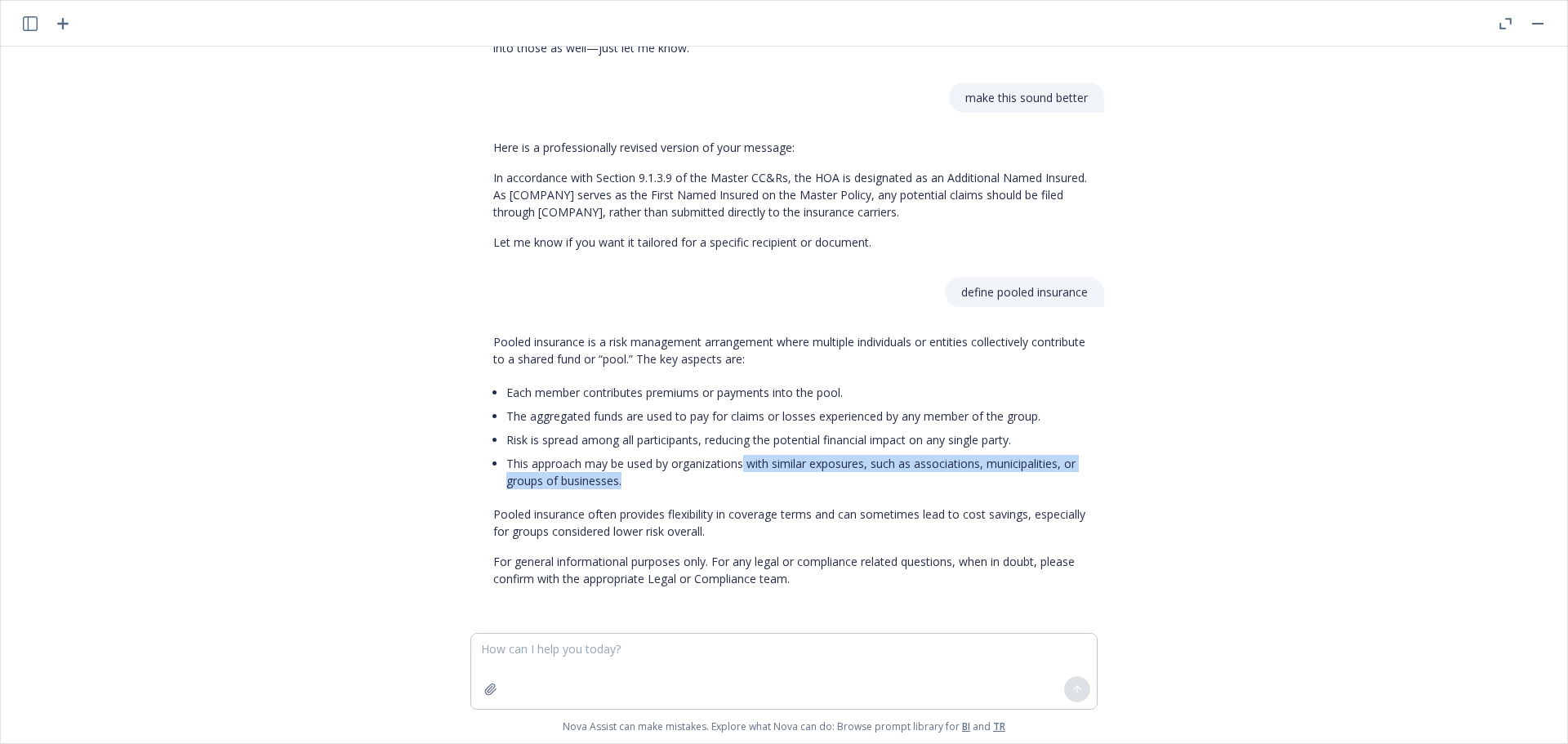 drag, startPoint x: 738, startPoint y: 466, endPoint x: 772, endPoint y: 476, distance: 35.44009 